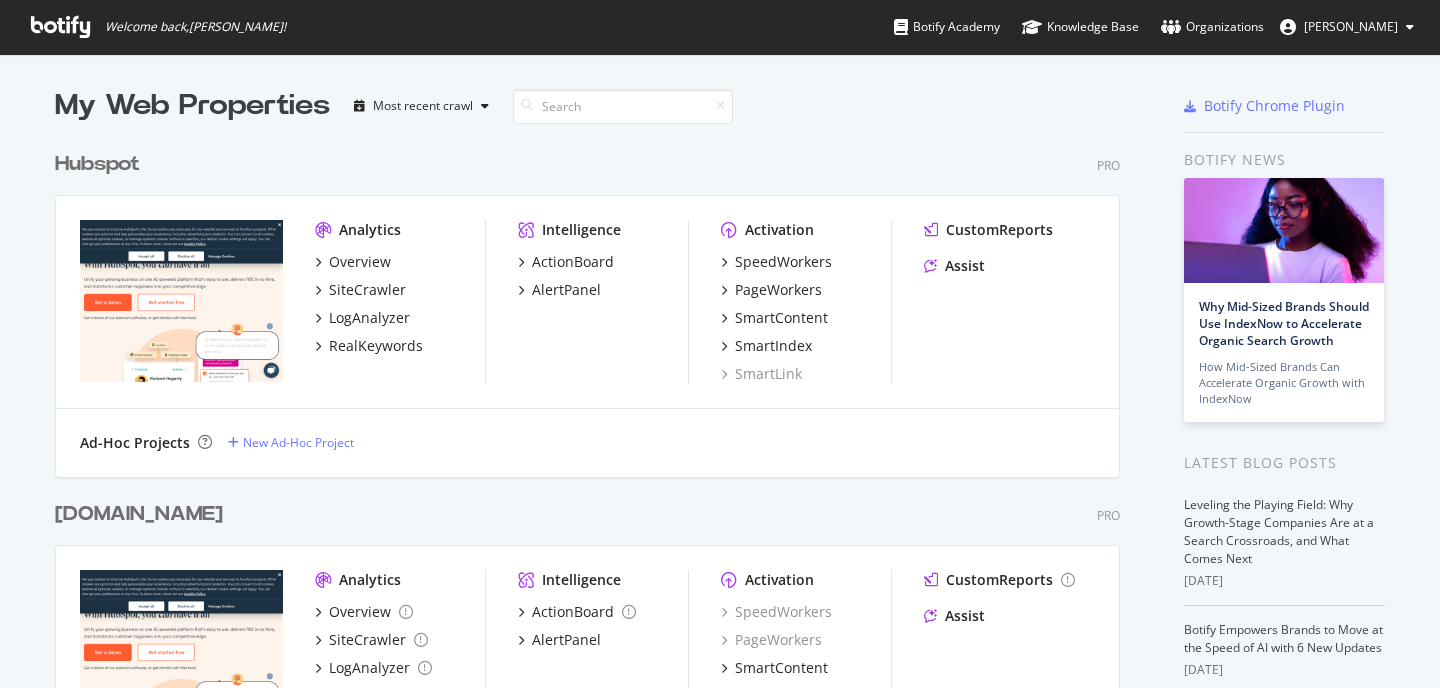 scroll, scrollTop: 0, scrollLeft: 0, axis: both 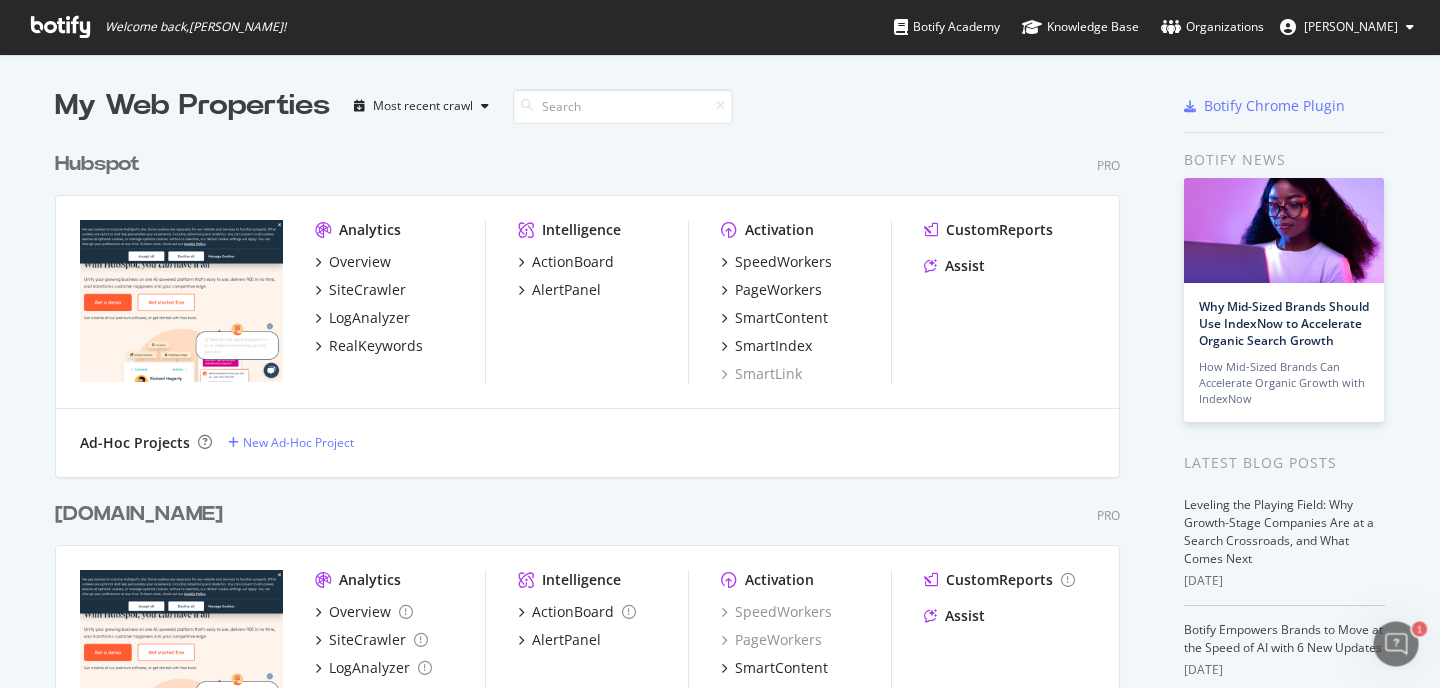 click on "[PERSON_NAME]" at bounding box center [1351, 26] 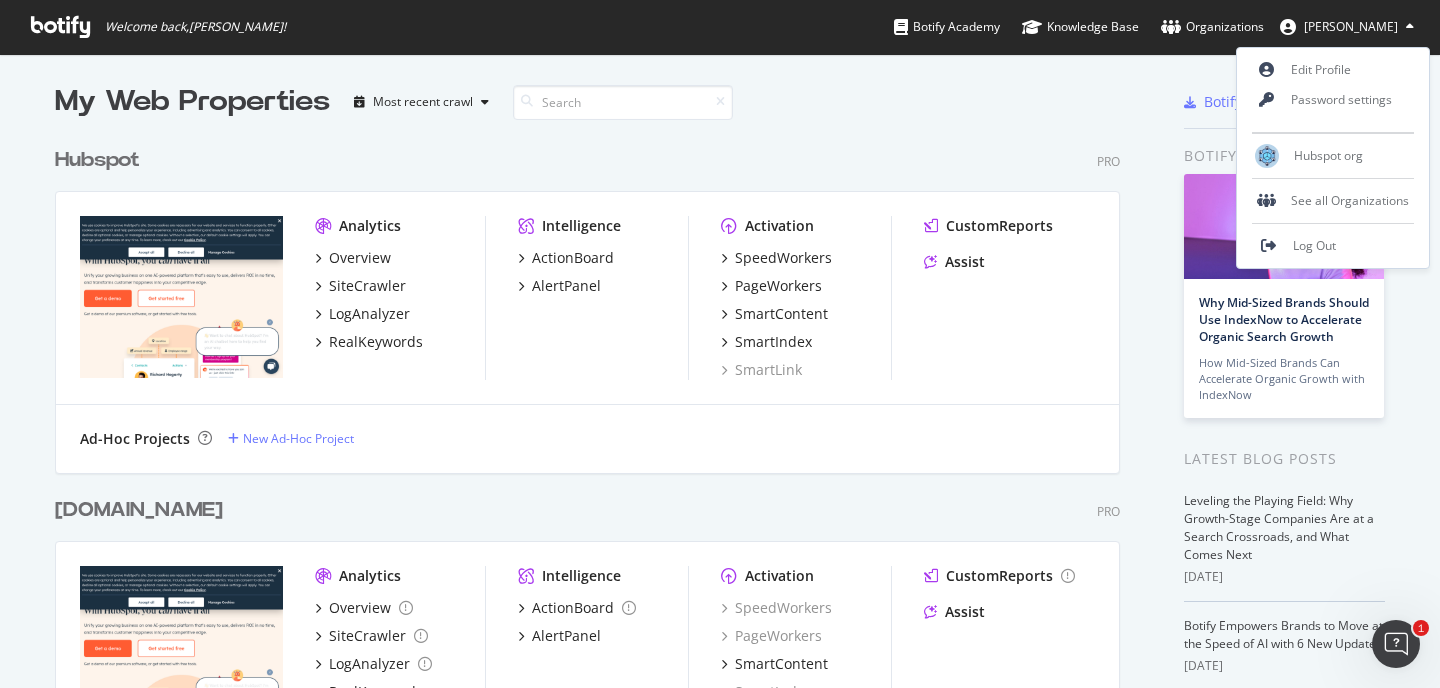 scroll, scrollTop: 0, scrollLeft: 0, axis: both 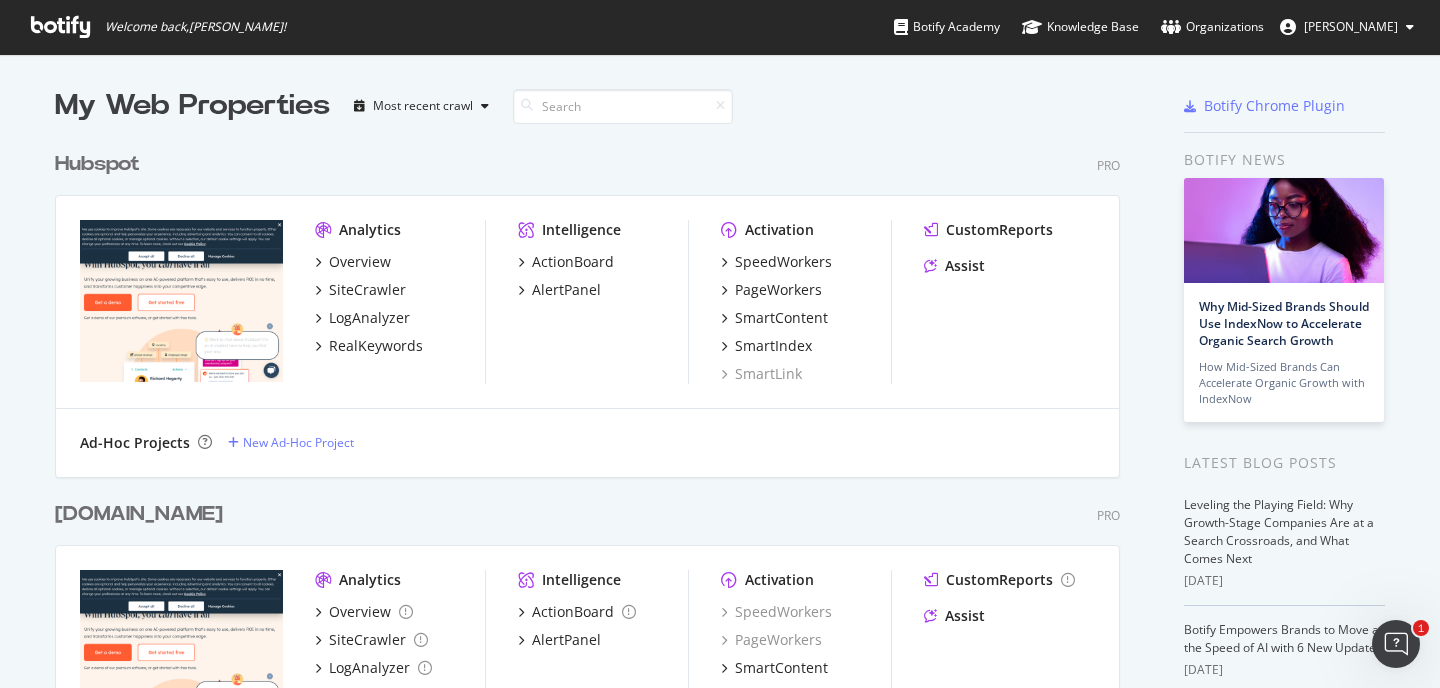click on "Hubspot" at bounding box center [97, 164] 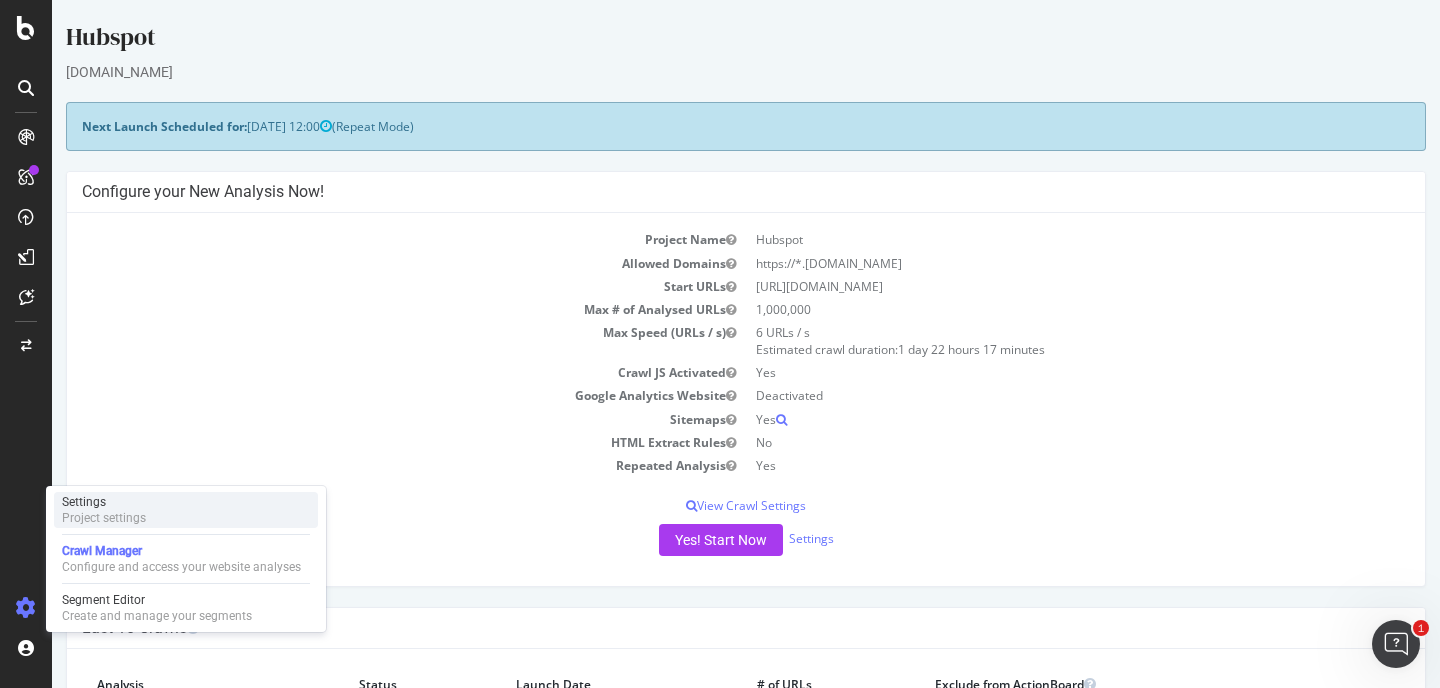 scroll, scrollTop: 0, scrollLeft: 0, axis: both 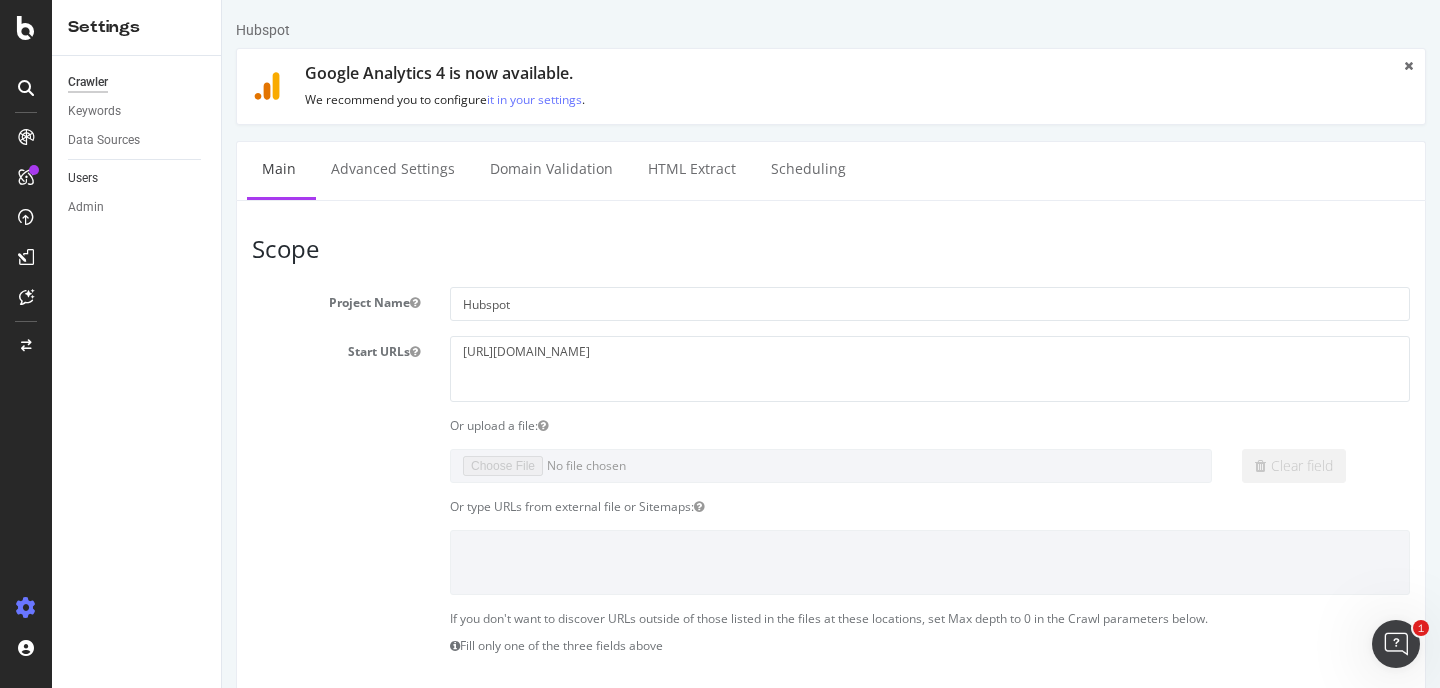 click on "Users" at bounding box center (137, 178) 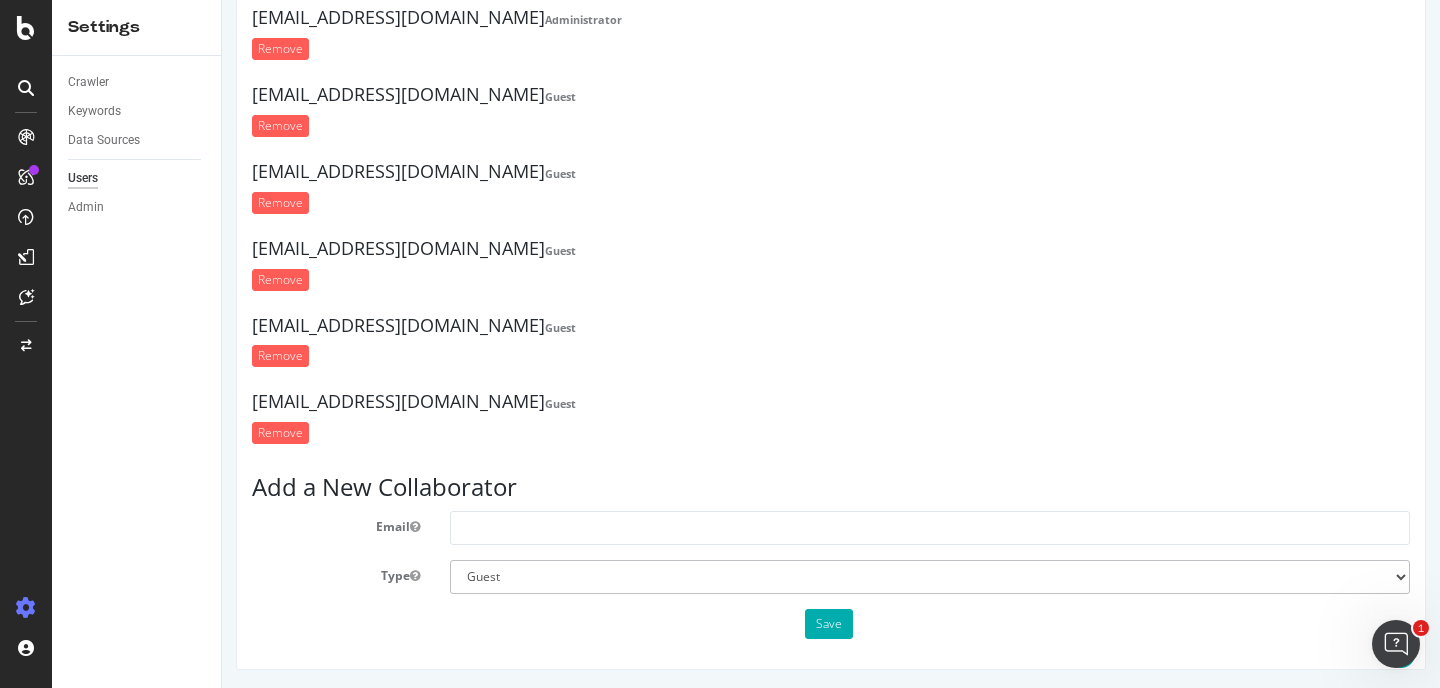 scroll, scrollTop: 250, scrollLeft: 0, axis: vertical 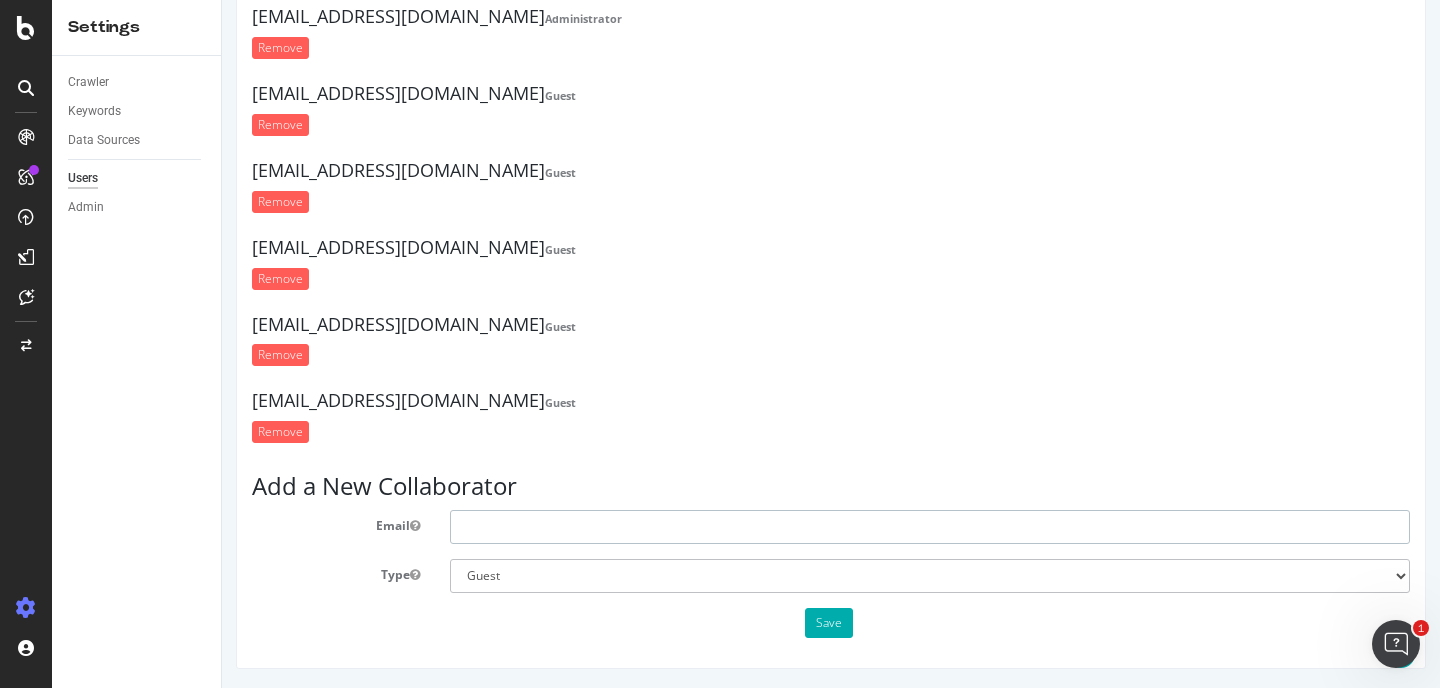 click at bounding box center (930, 527) 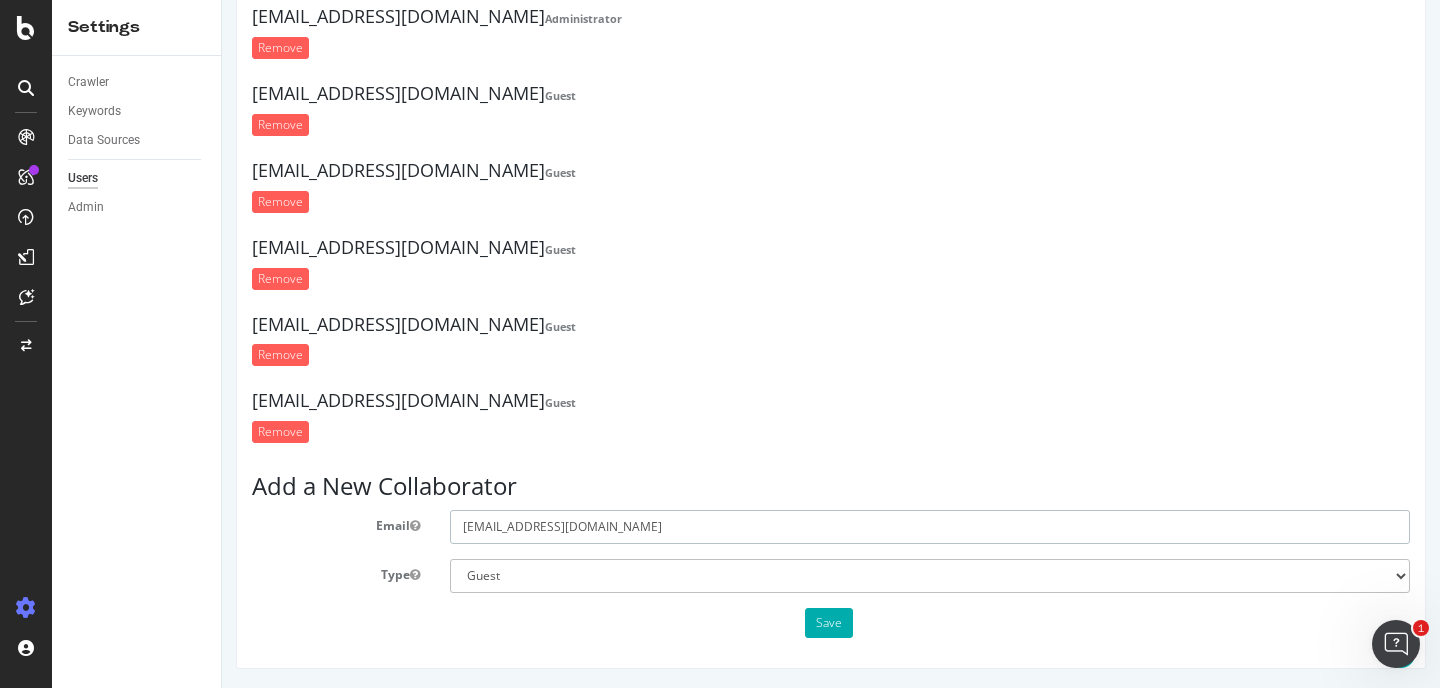 type on "[EMAIL_ADDRESS][DOMAIN_NAME]" 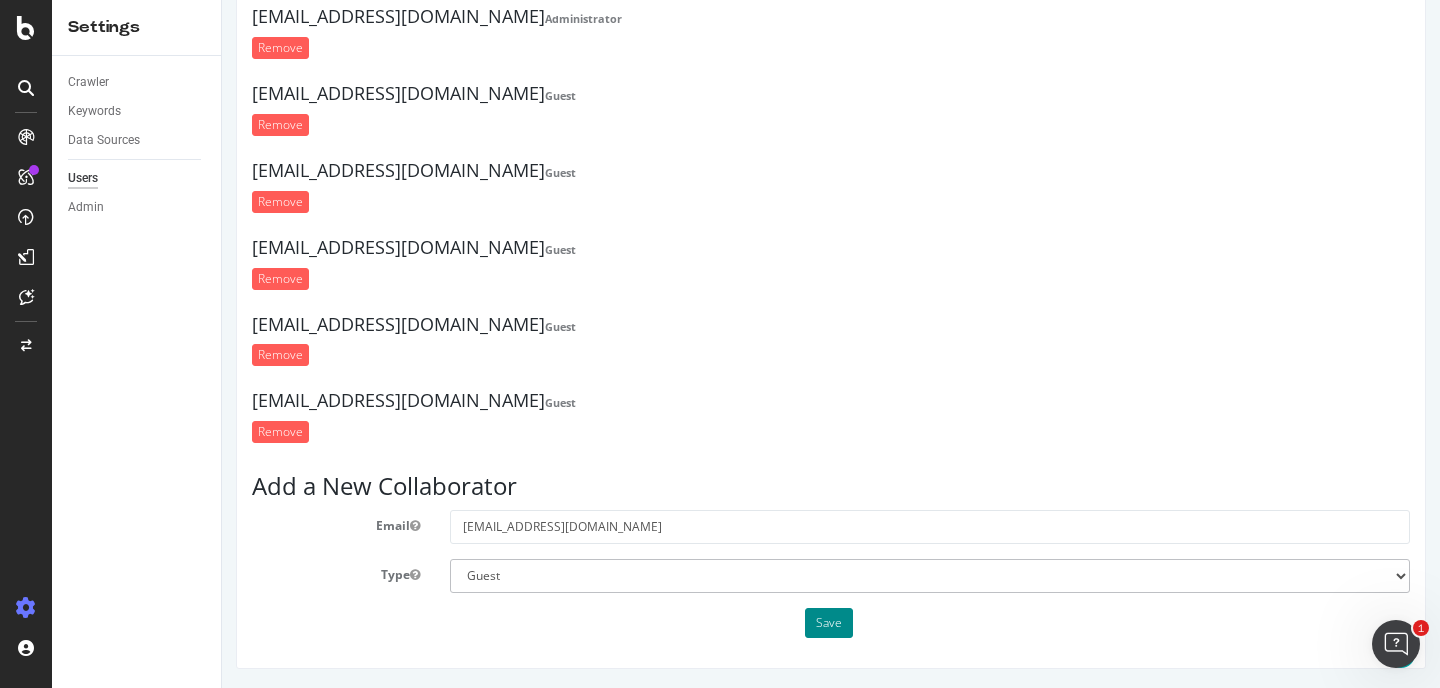 click on "Save" at bounding box center (829, 623) 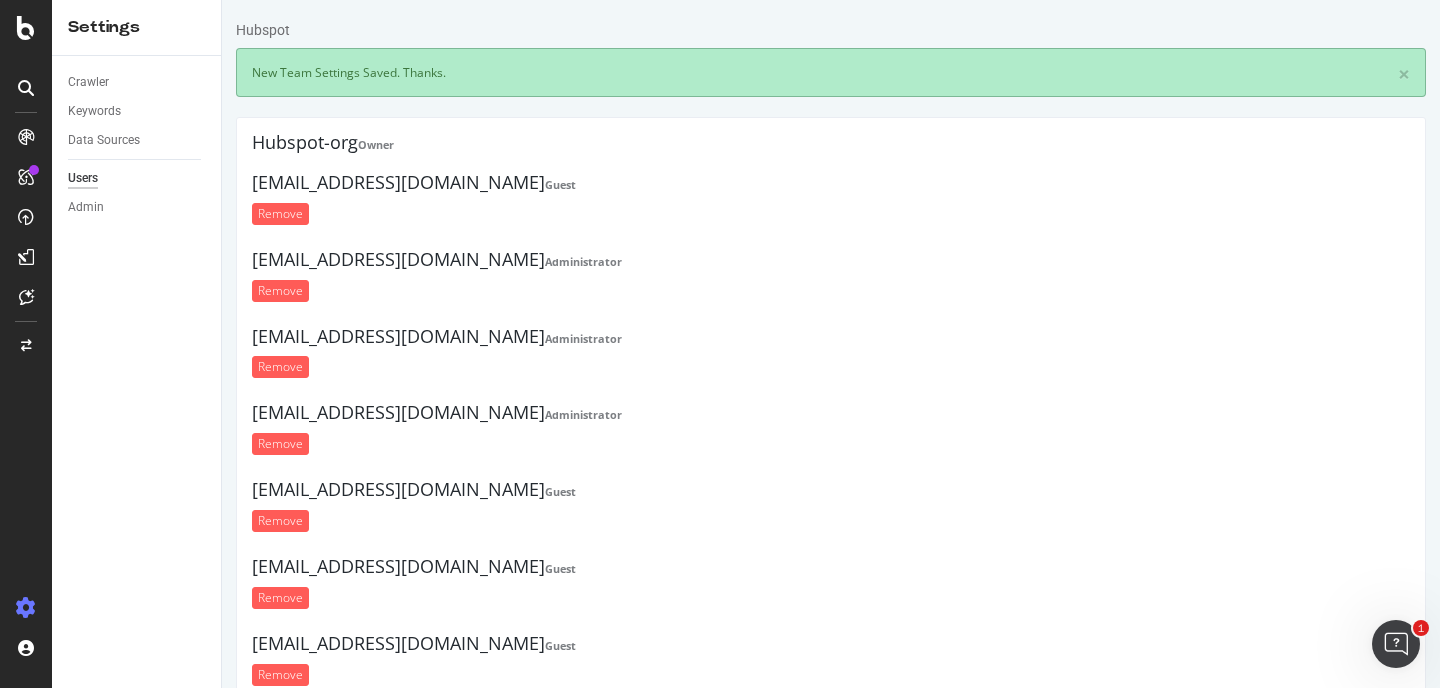 scroll, scrollTop: 0, scrollLeft: 0, axis: both 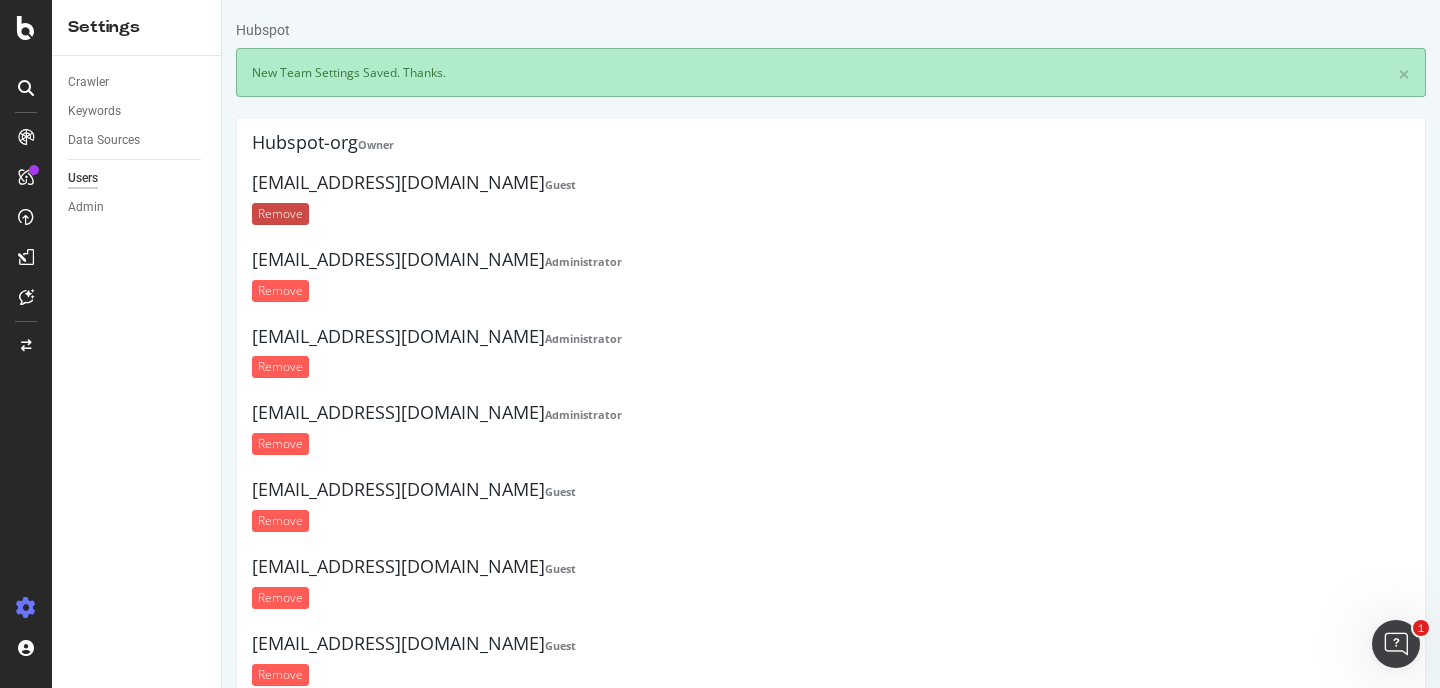 click on "Remove" at bounding box center [280, 214] 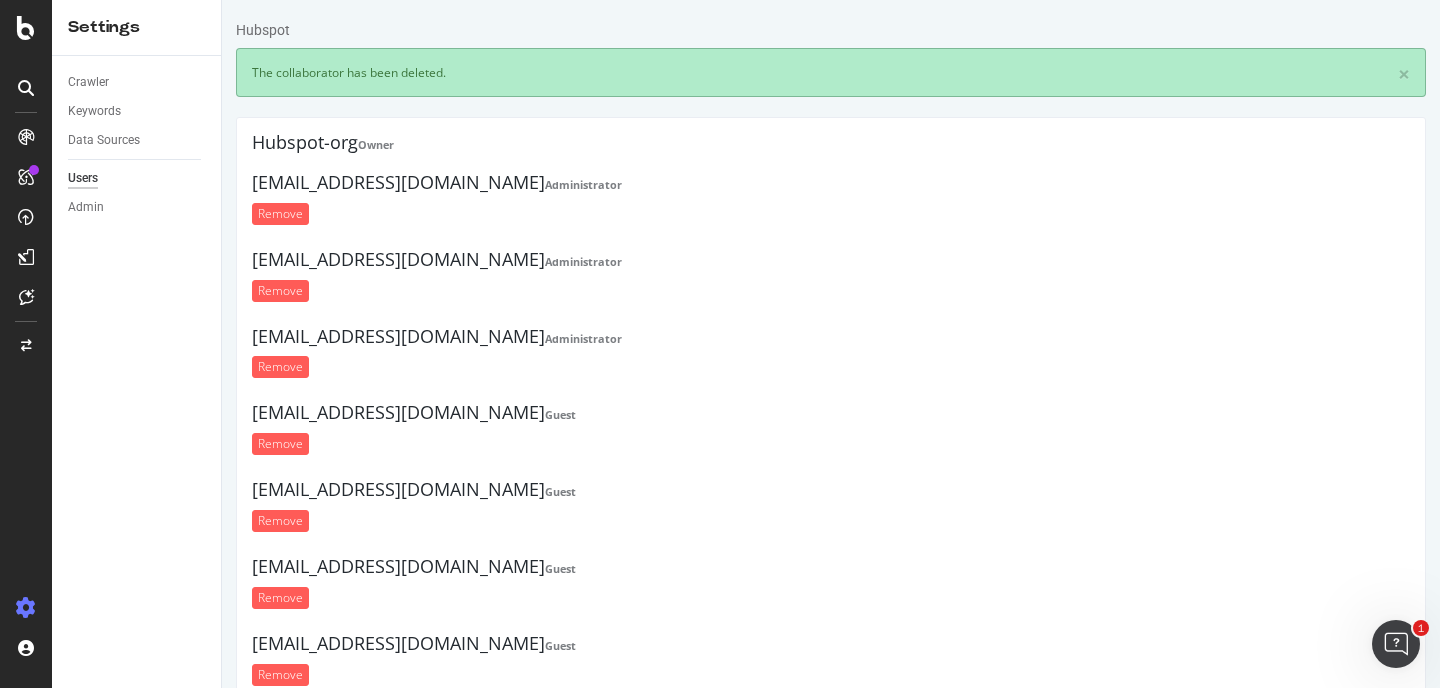 scroll, scrollTop: 319, scrollLeft: 0, axis: vertical 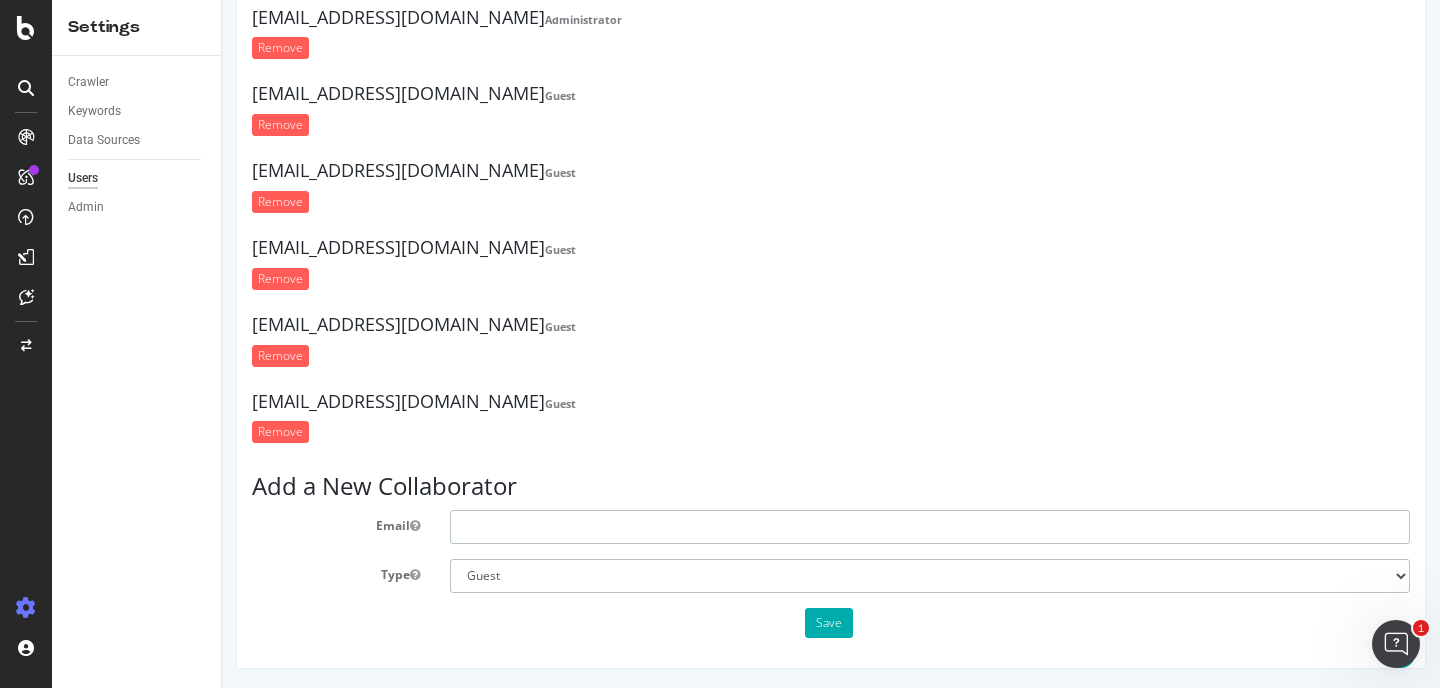 click at bounding box center (930, 527) 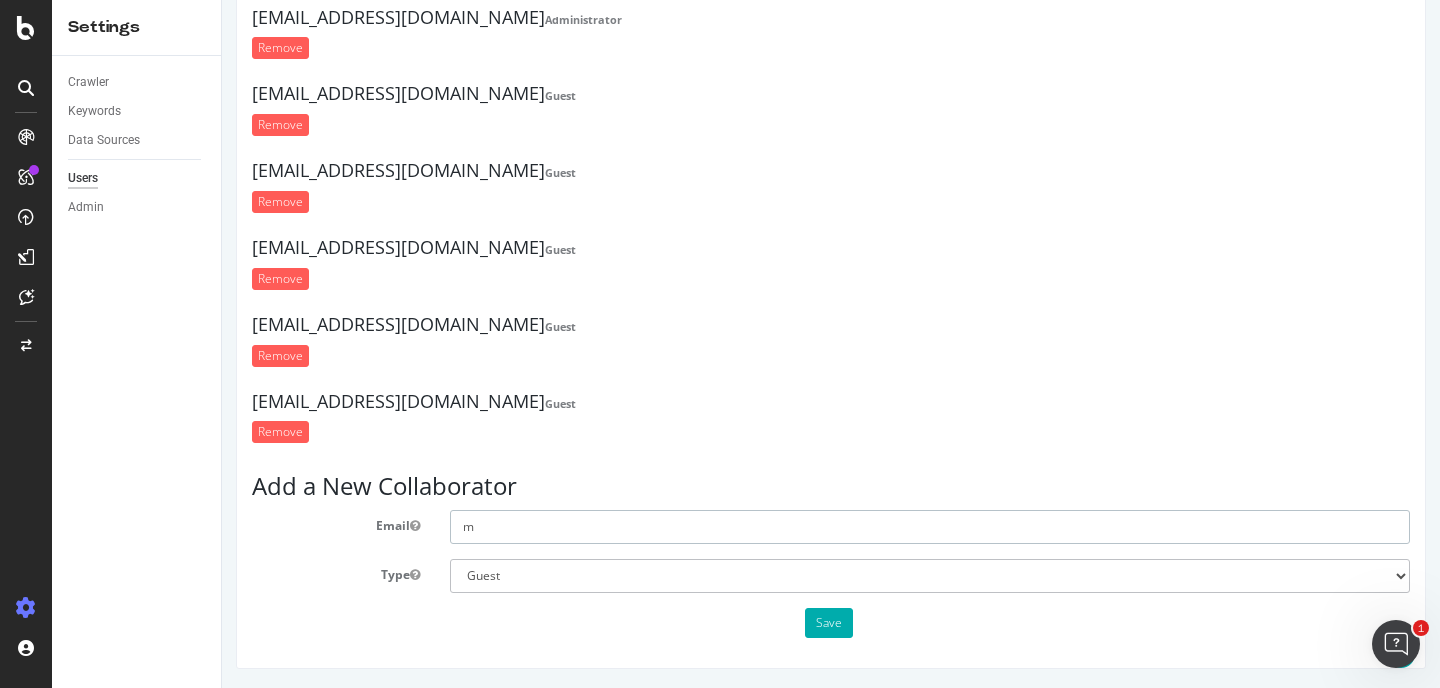 type on "[EMAIL_ADDRESS][DOMAIN_NAME]" 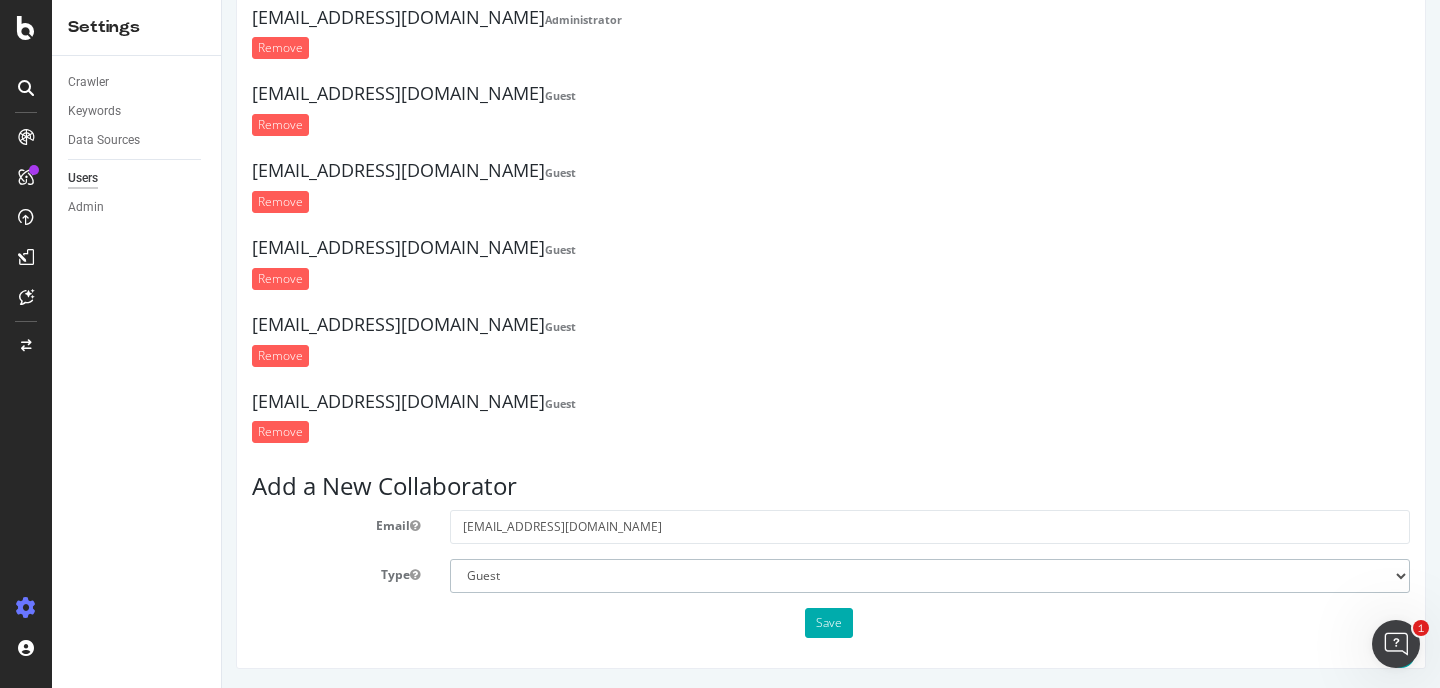 click on "Administrator Guest" at bounding box center (930, 576) 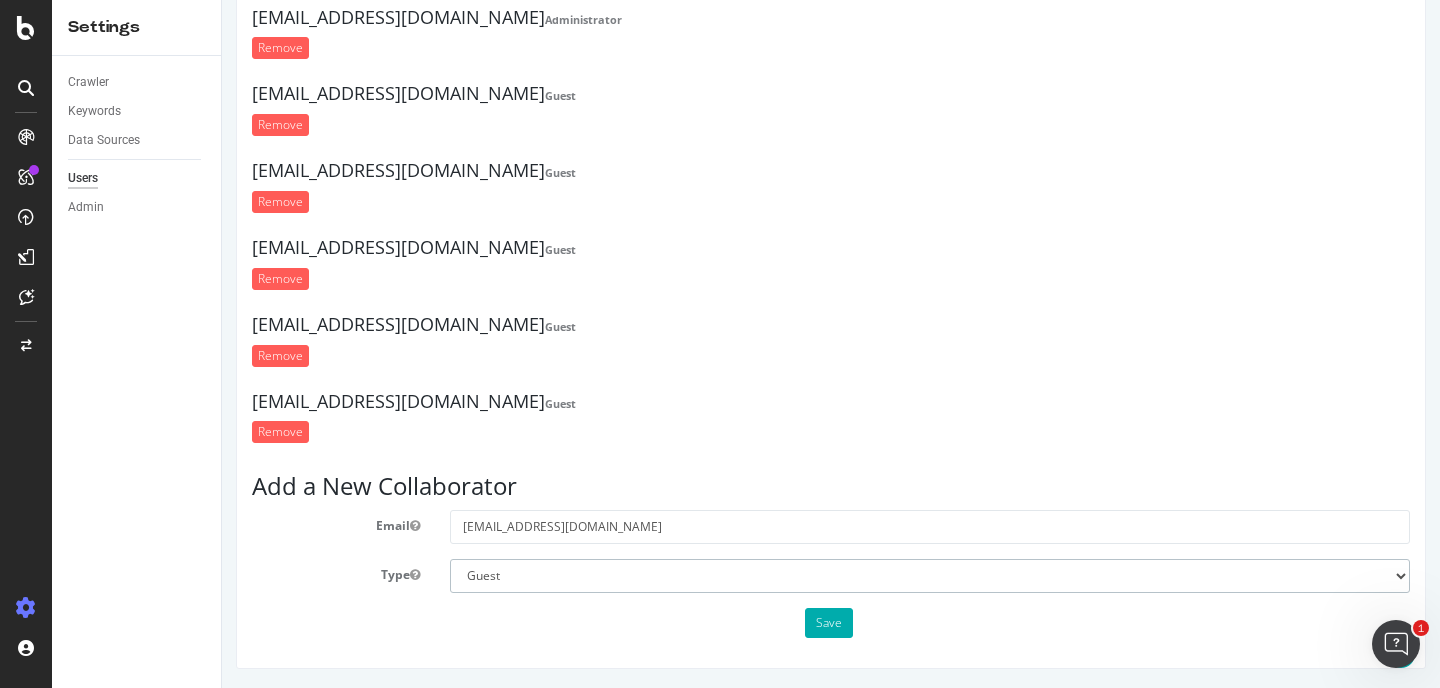select on "1" 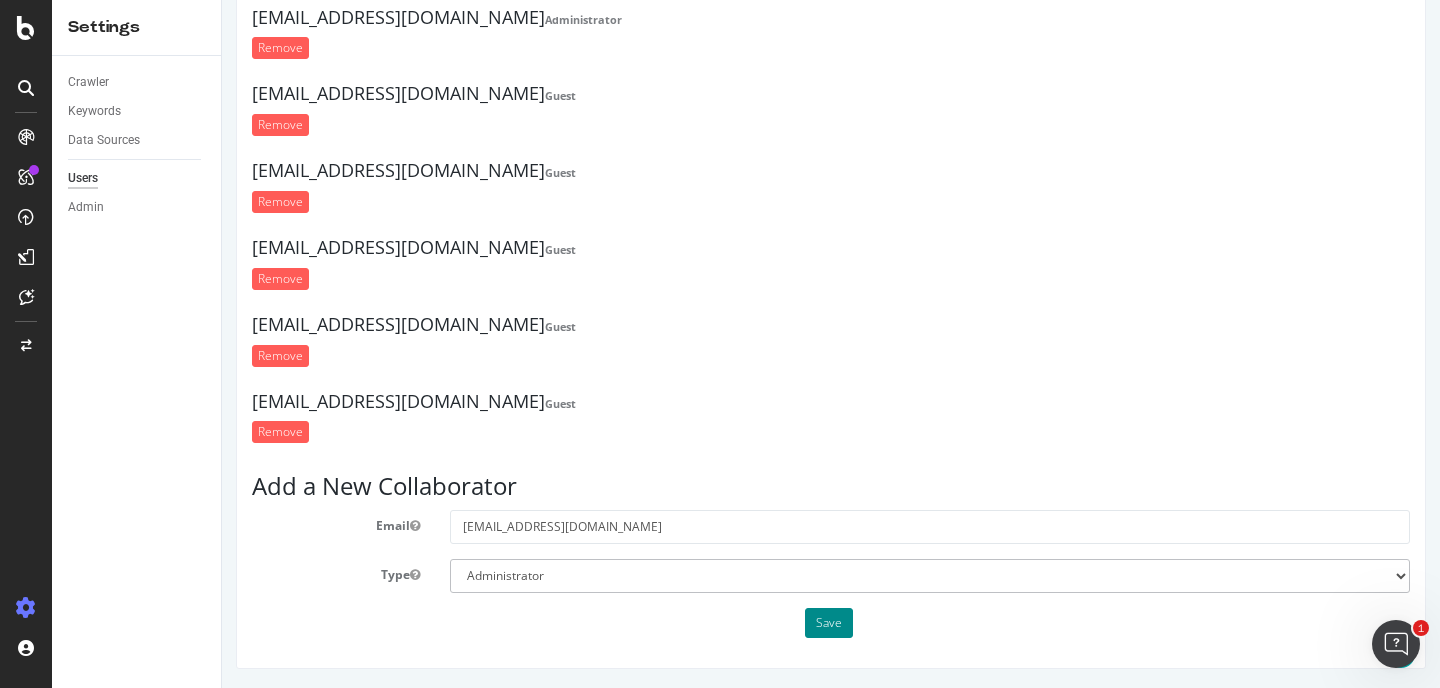 click on "Save" at bounding box center (829, 623) 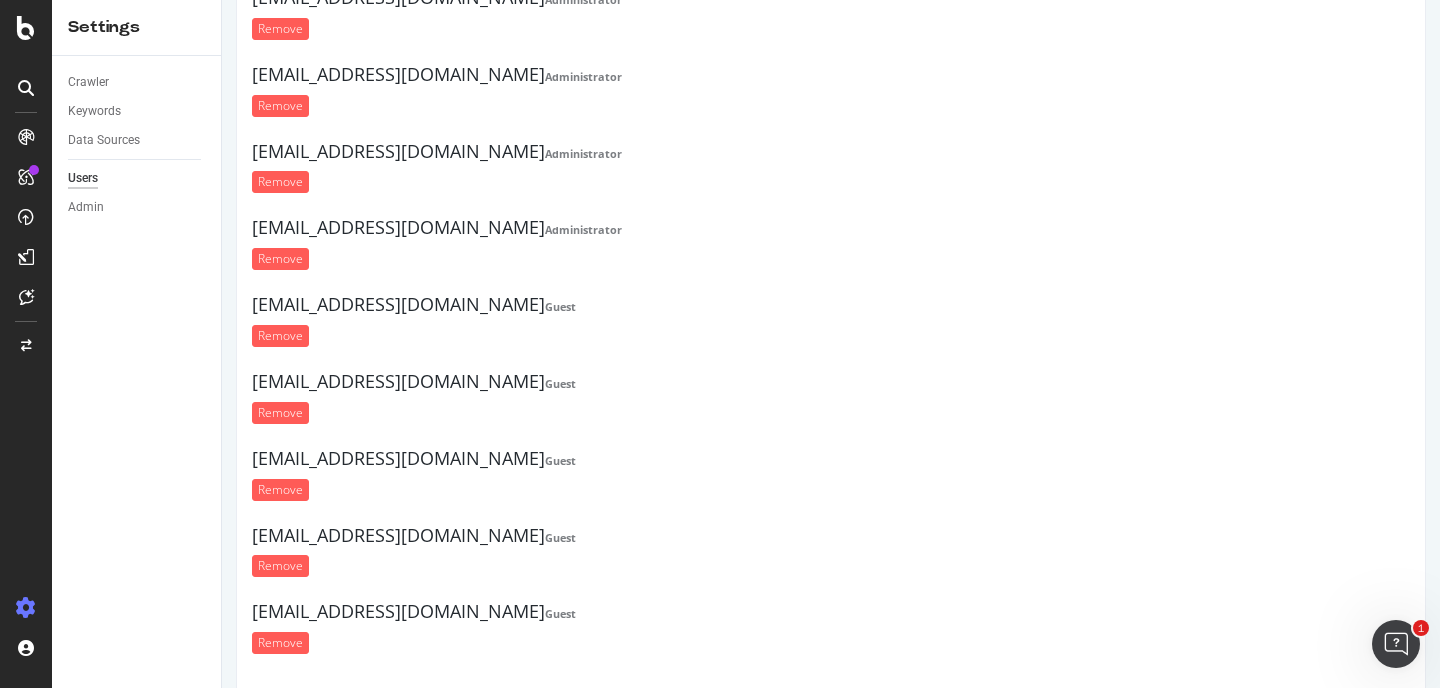 scroll, scrollTop: 396, scrollLeft: 0, axis: vertical 